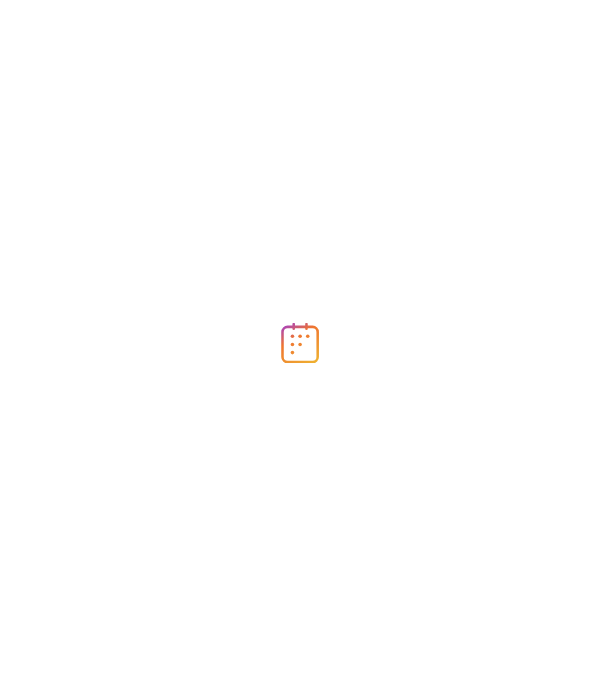 scroll, scrollTop: 0, scrollLeft: 0, axis: both 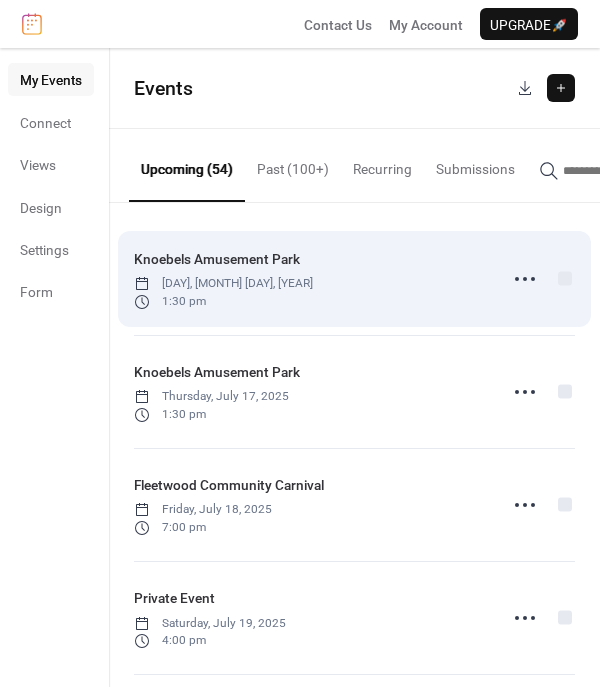 click on "[PARK] Amusement Park [DAY], [MONTH] [DAY], [YEAR] [TIME]" at bounding box center [309, 279] 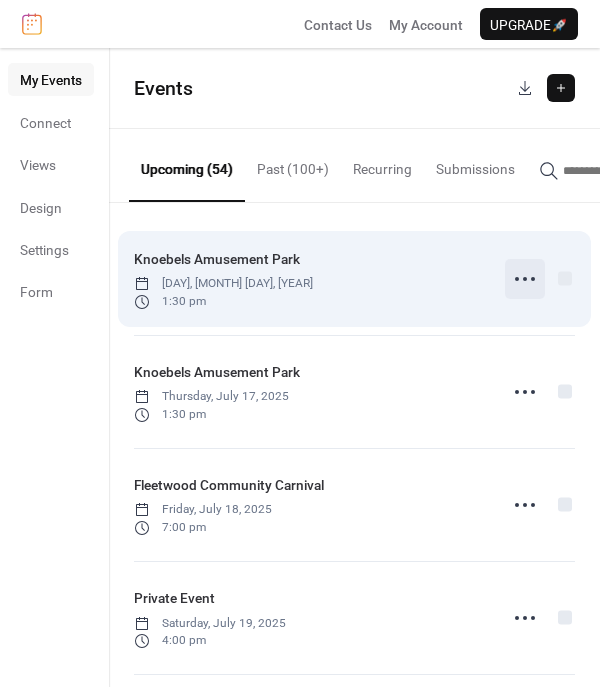 click 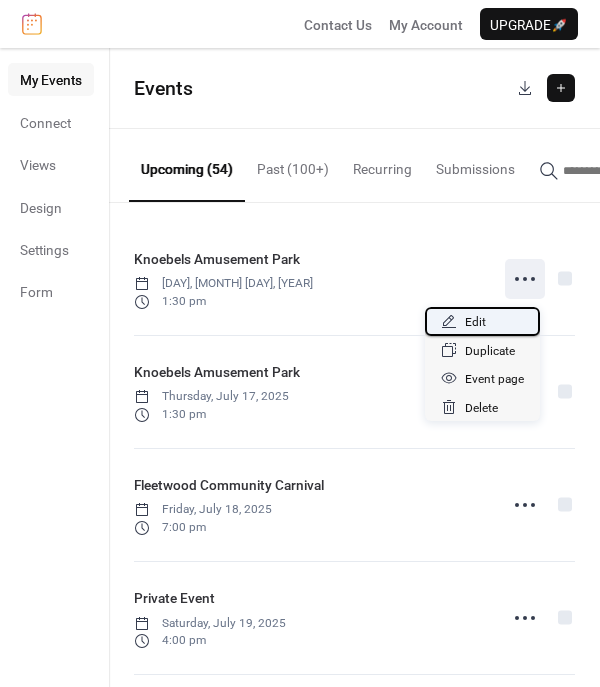 click on "Edit" at bounding box center [482, 321] 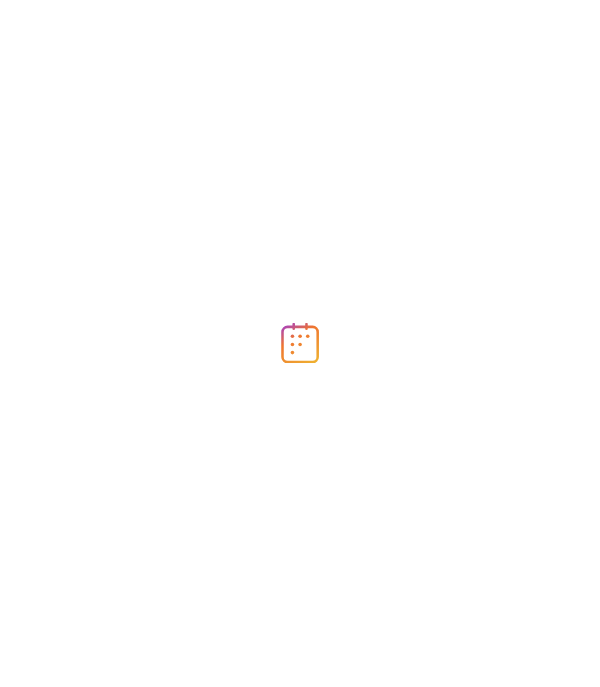 scroll, scrollTop: 0, scrollLeft: 0, axis: both 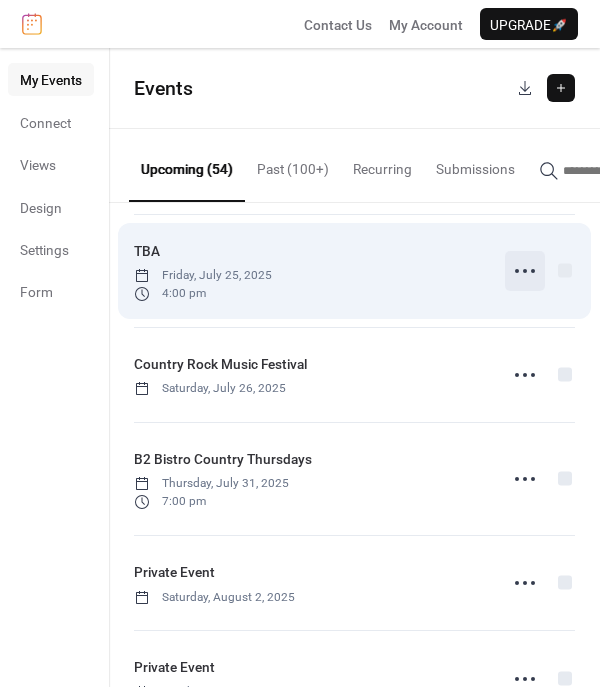 click 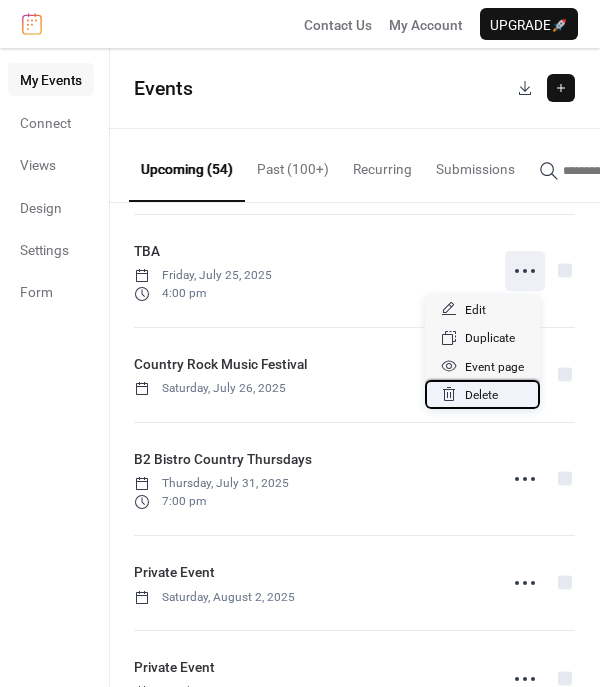 click on "Delete" at bounding box center (481, 395) 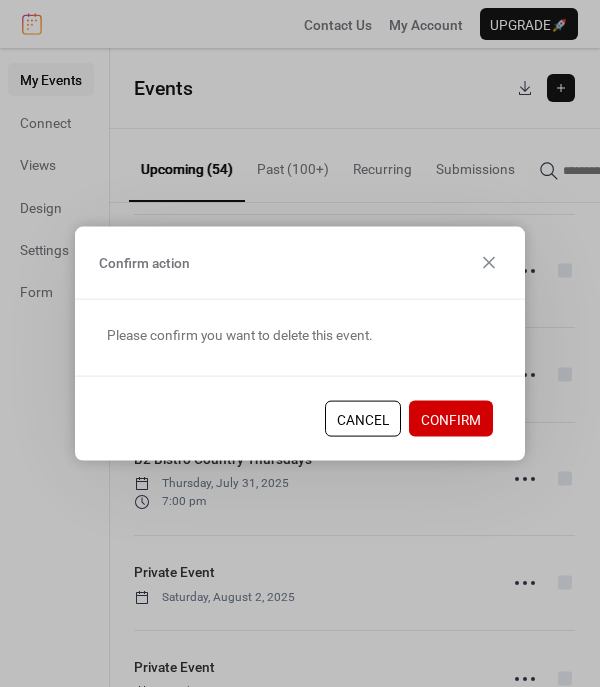 click on "Confirm" at bounding box center [451, 420] 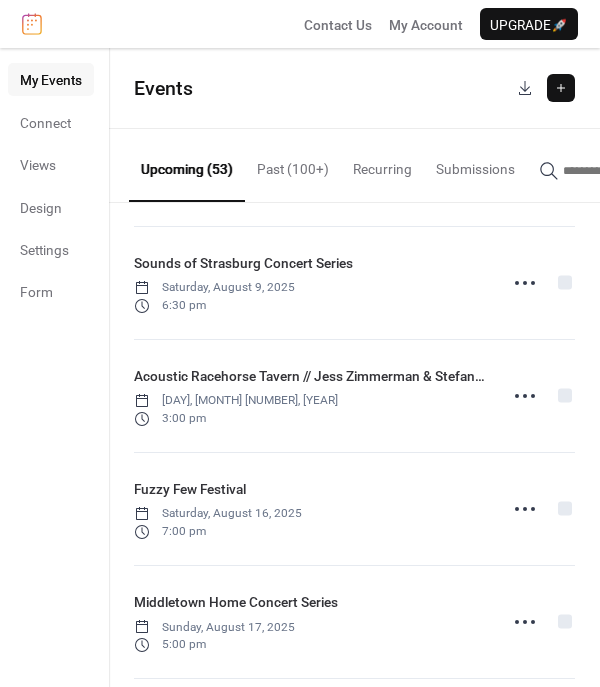 scroll, scrollTop: 1400, scrollLeft: 0, axis: vertical 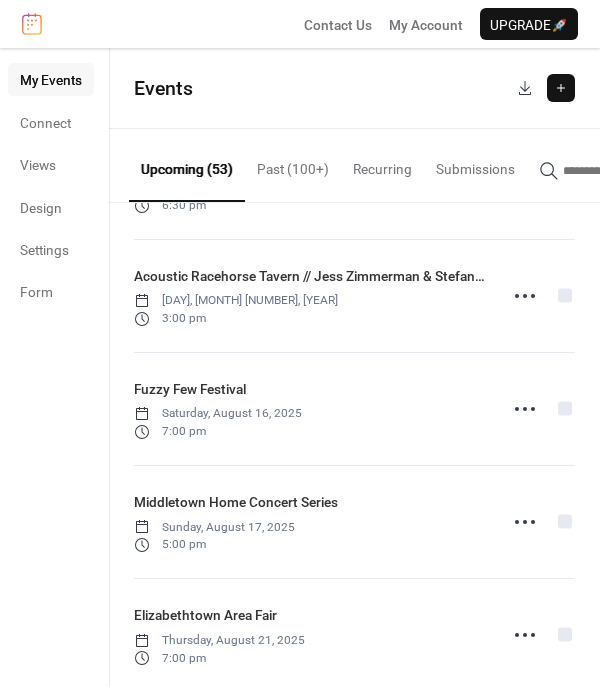 click at bounding box center [561, 88] 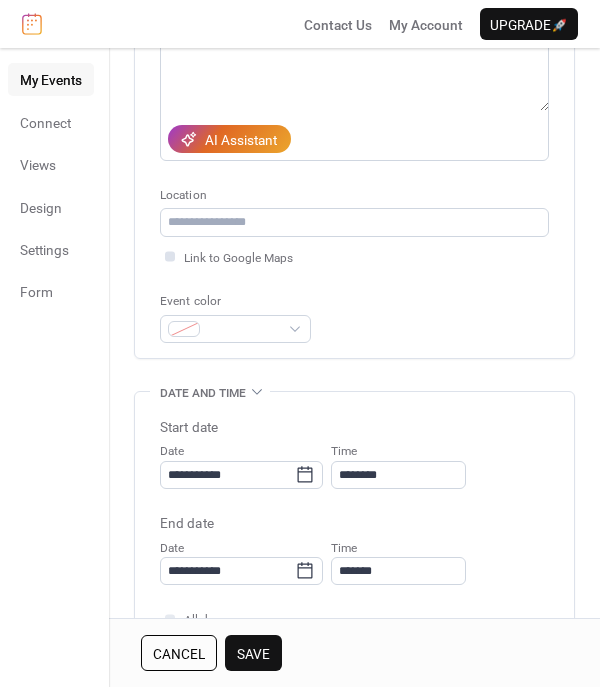 scroll, scrollTop: 300, scrollLeft: 0, axis: vertical 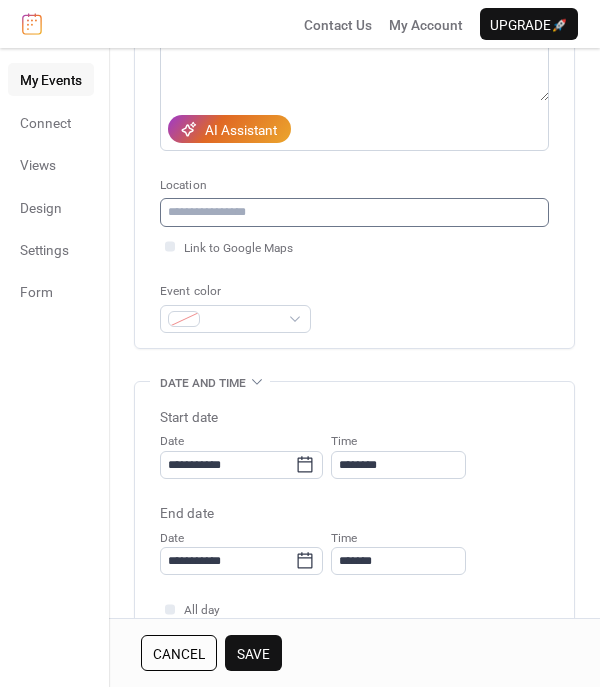 type on "**********" 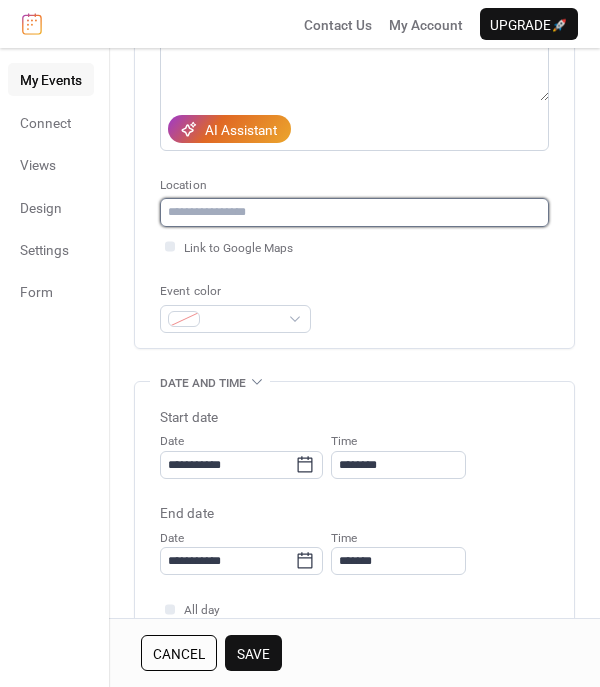click at bounding box center (354, 212) 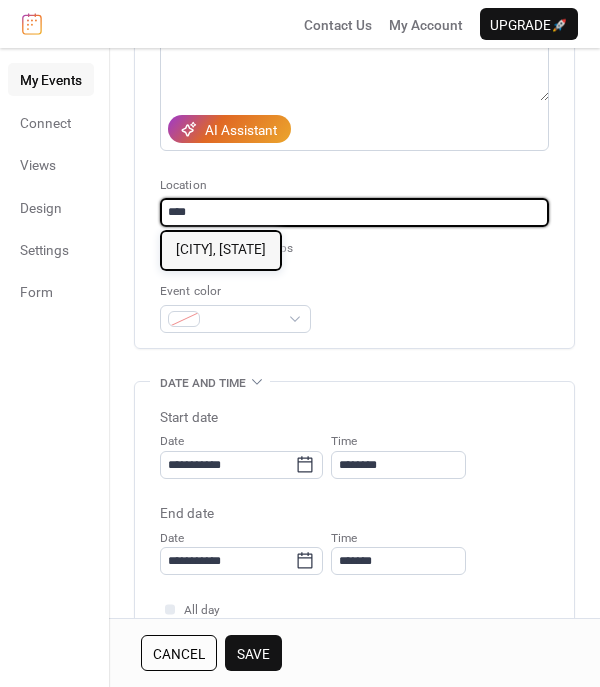 click on "[CITY], [STATE]" at bounding box center (221, 250) 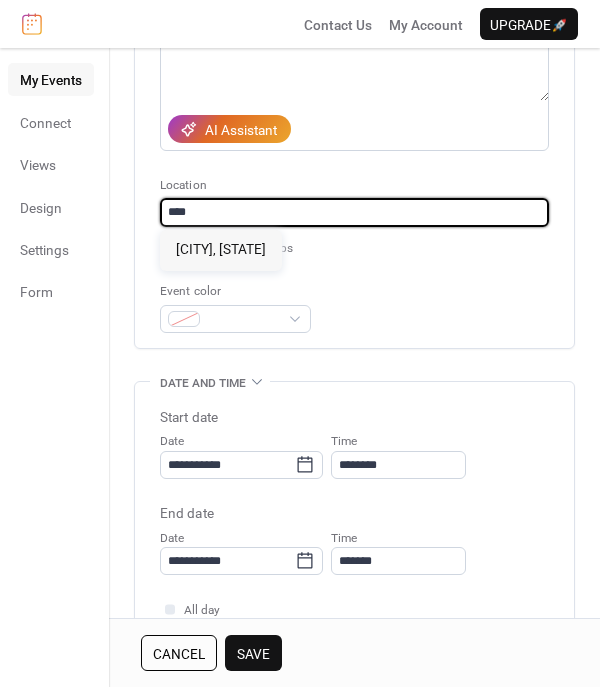 type on "**********" 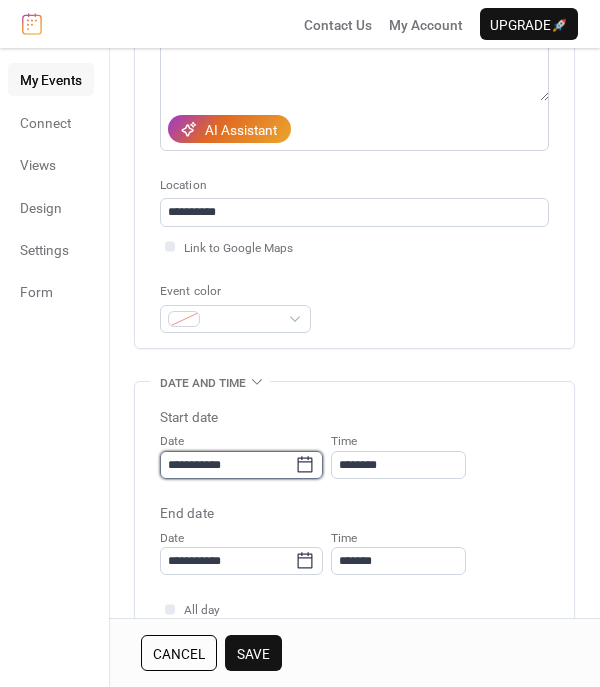click on "**********" at bounding box center [227, 465] 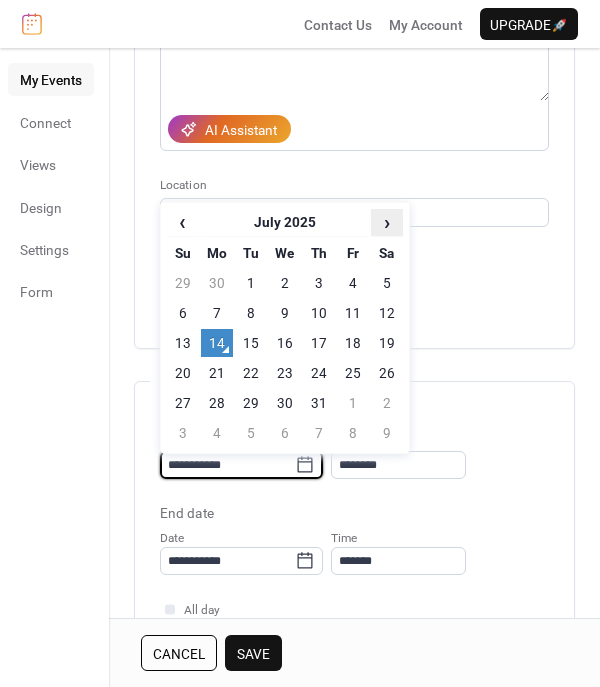 click on "›" at bounding box center (387, 222) 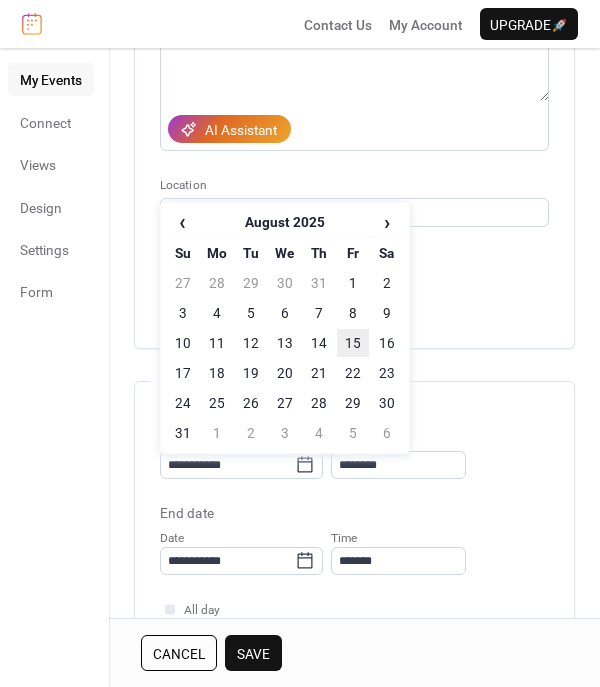 click on "15" at bounding box center (353, 343) 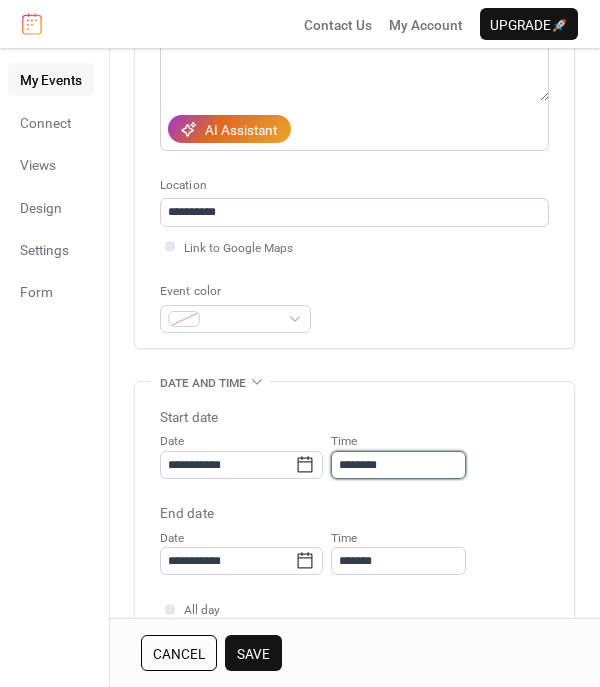 click on "********" at bounding box center (398, 465) 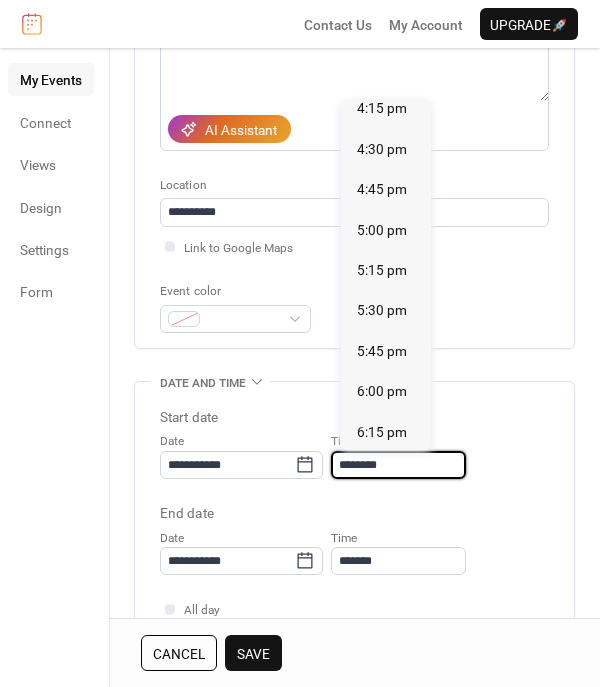 scroll, scrollTop: 2639, scrollLeft: 0, axis: vertical 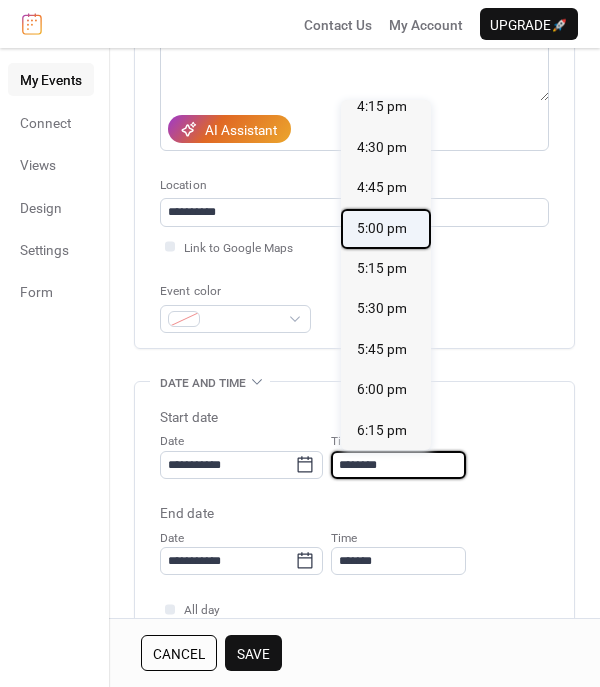 click on "5:00 pm" at bounding box center [382, 228] 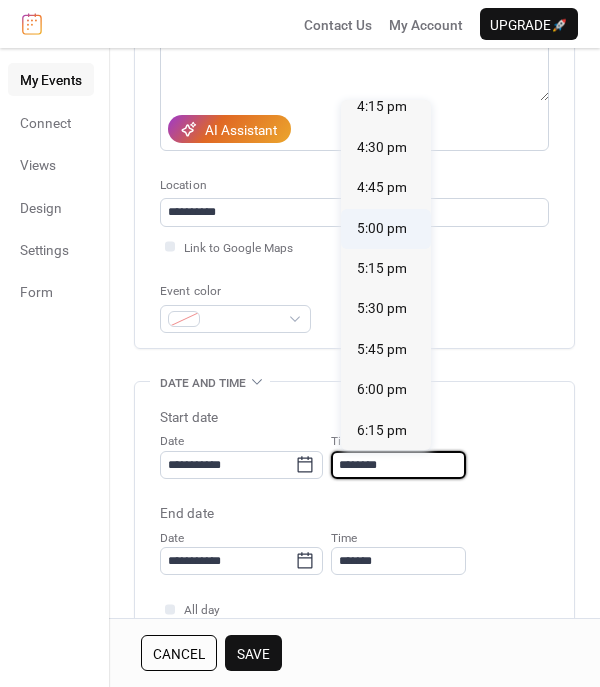 type on "*******" 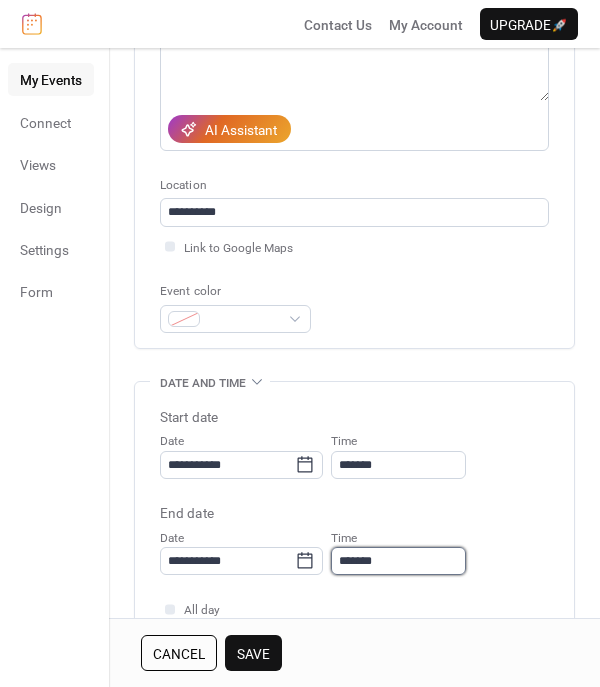 click on "*******" at bounding box center [398, 561] 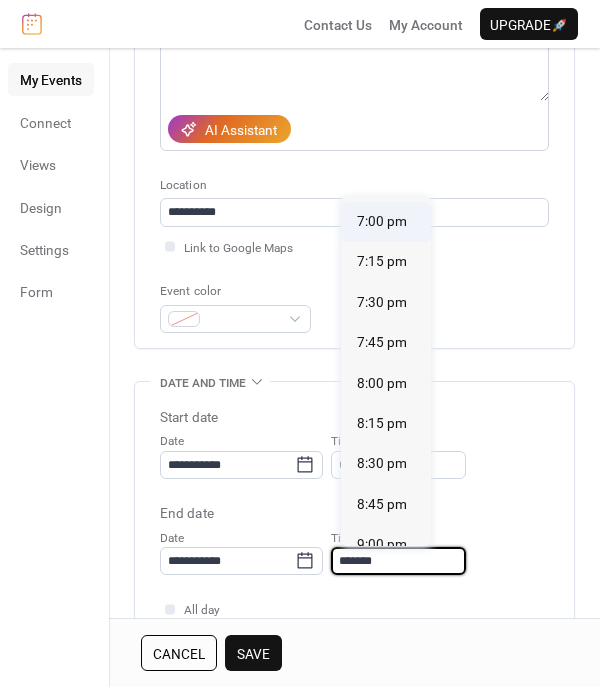 scroll, scrollTop: 300, scrollLeft: 0, axis: vertical 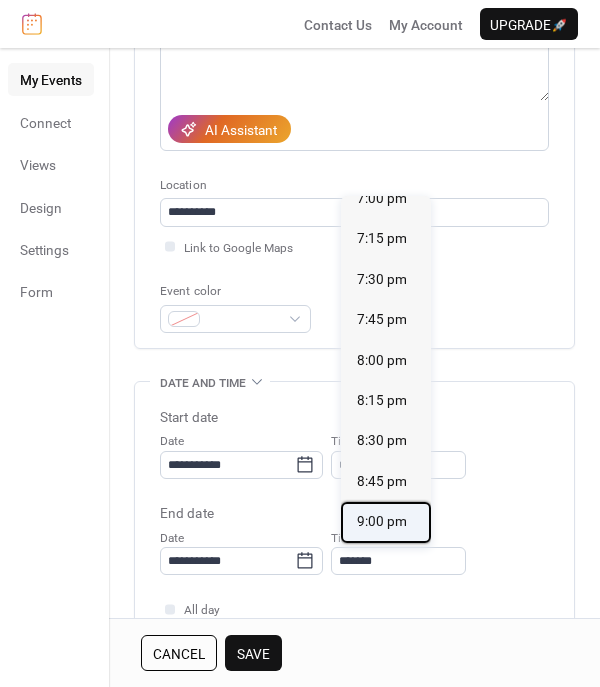 click on "9:00 pm" at bounding box center [382, 521] 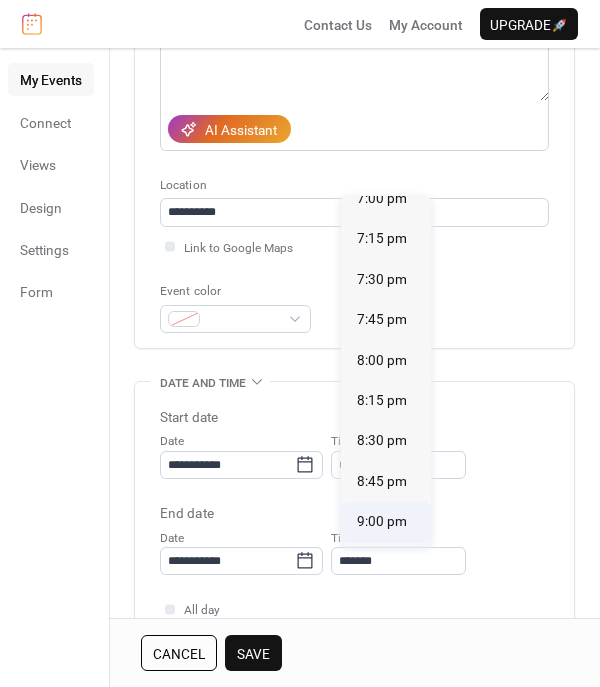 type on "*******" 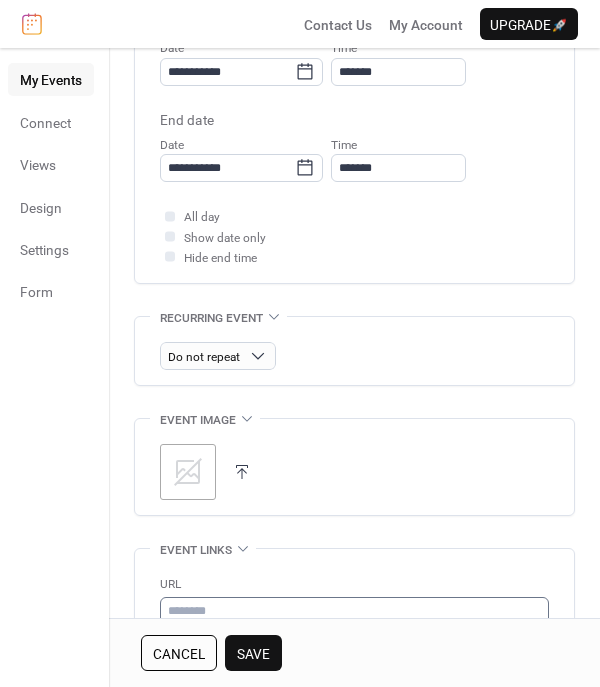 scroll, scrollTop: 800, scrollLeft: 0, axis: vertical 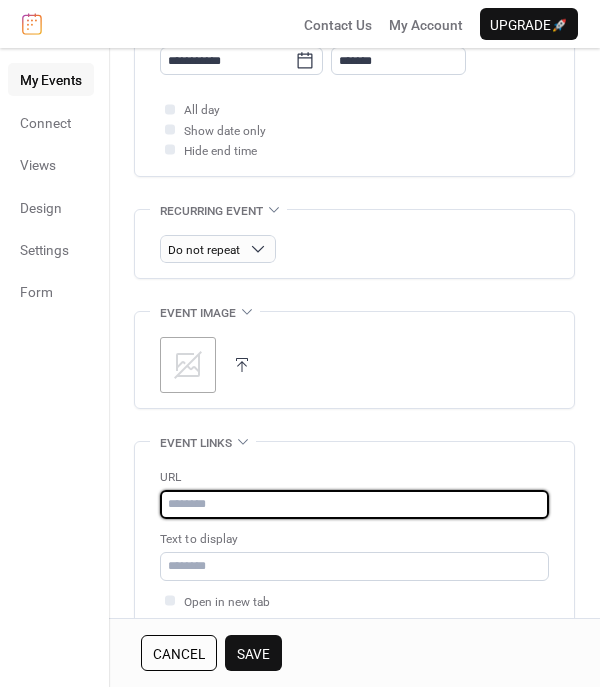 click at bounding box center (354, 504) 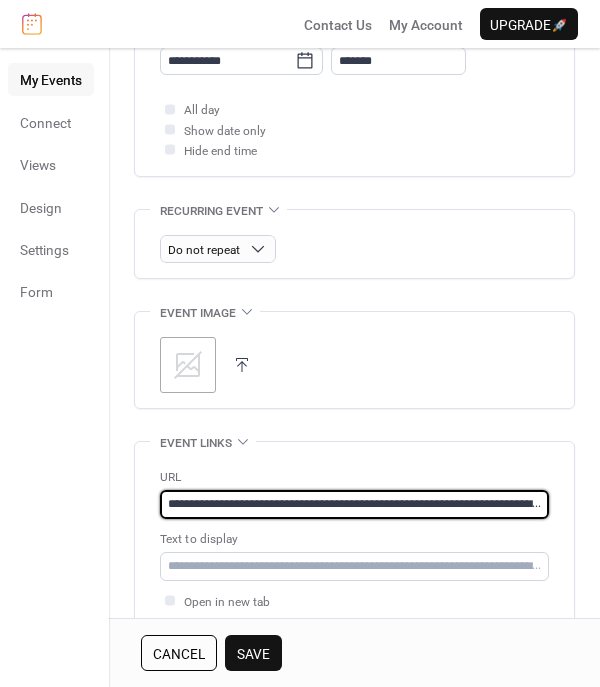 scroll, scrollTop: 0, scrollLeft: 160, axis: horizontal 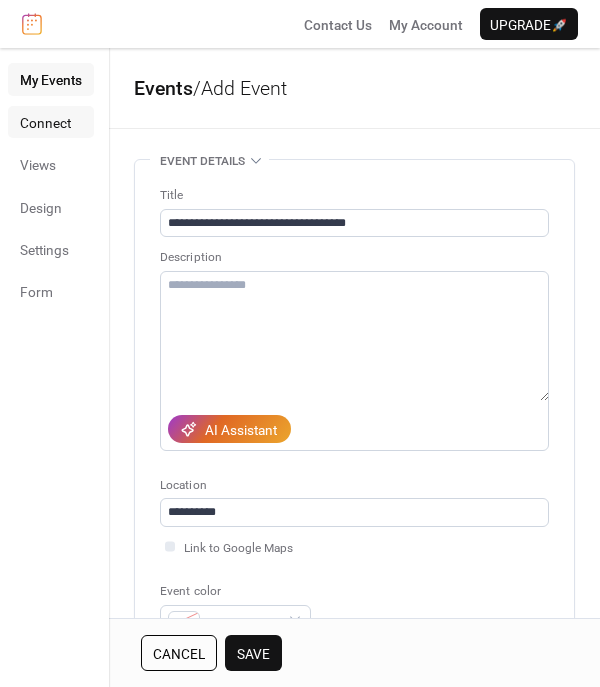 type on "**********" 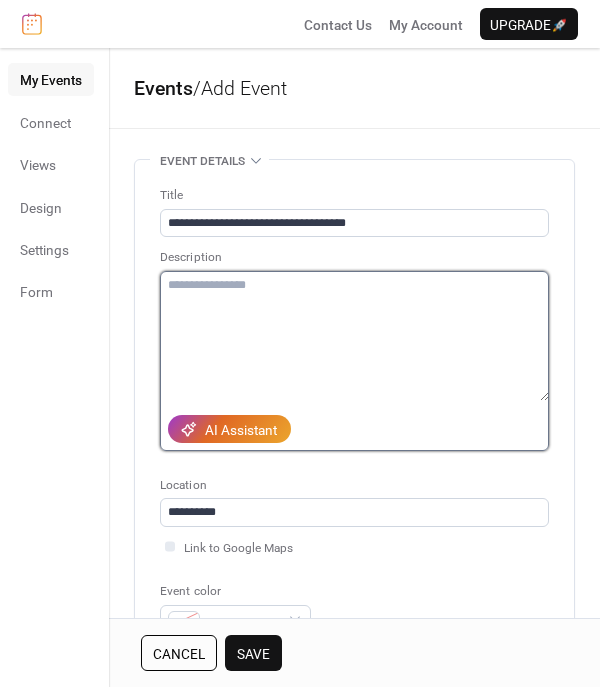 click at bounding box center [354, 336] 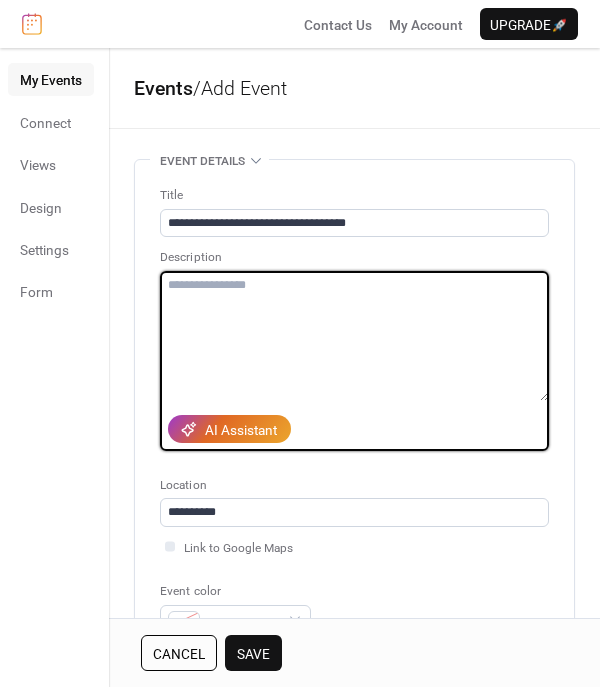 paste on "**********" 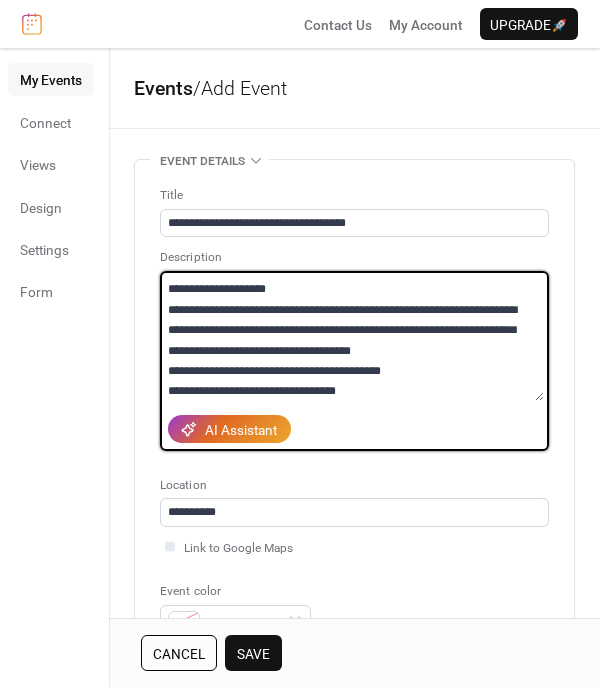 scroll, scrollTop: 0, scrollLeft: 0, axis: both 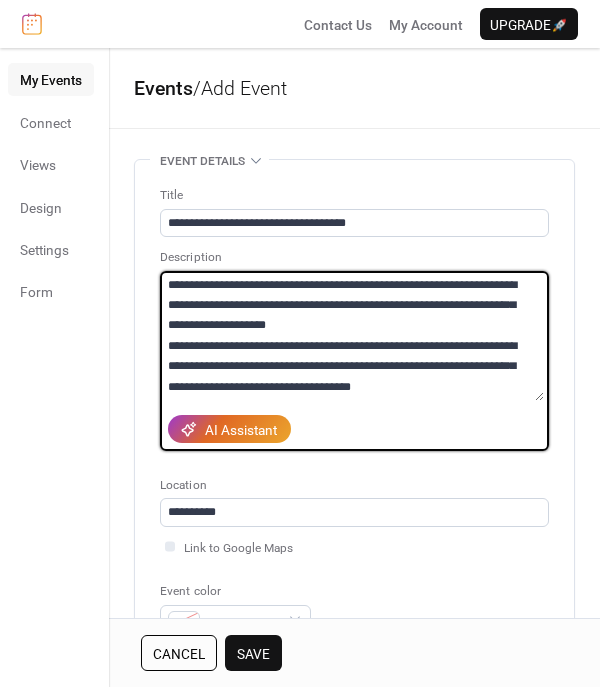 click on "**********" at bounding box center (352, 336) 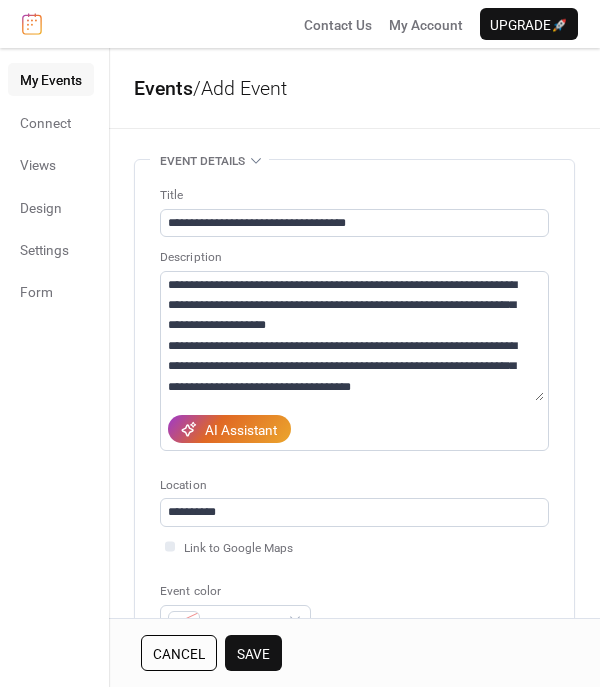 click on "AI Assistant" at bounding box center [354, 429] 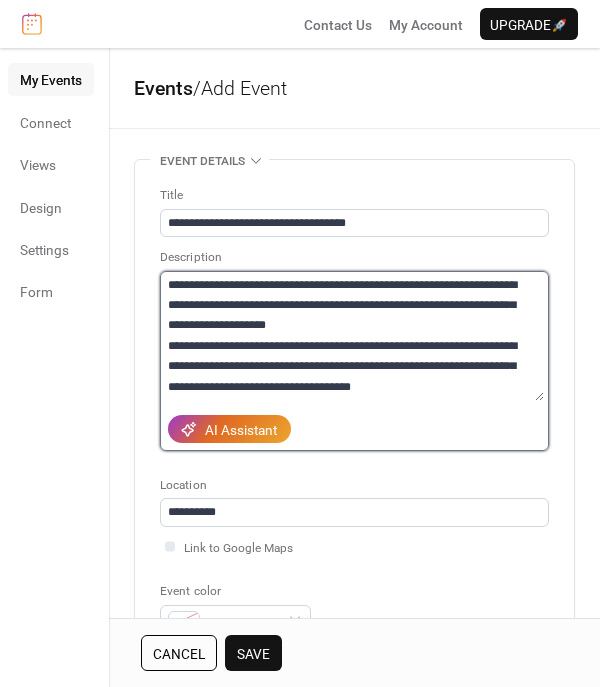 click on "**********" at bounding box center (352, 336) 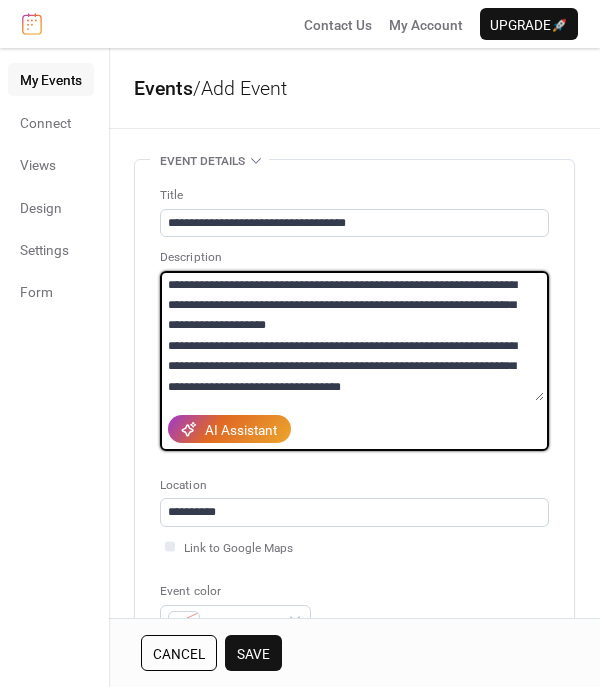 click on "**********" at bounding box center [352, 336] 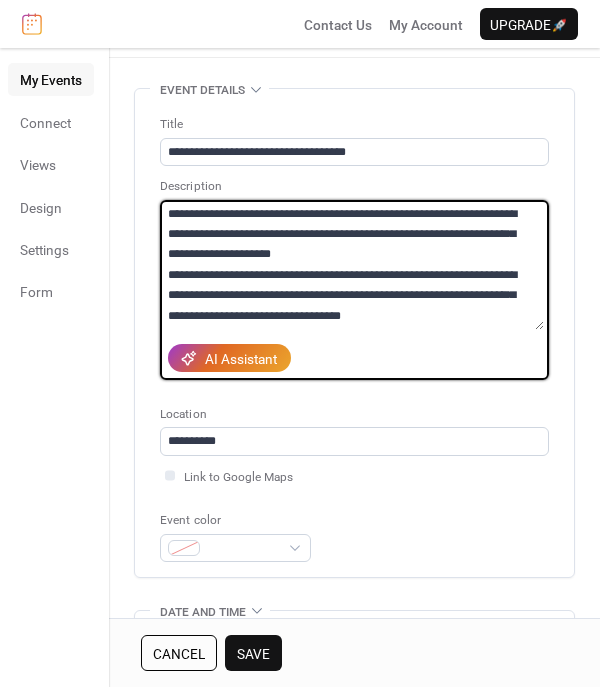 scroll, scrollTop: 100, scrollLeft: 0, axis: vertical 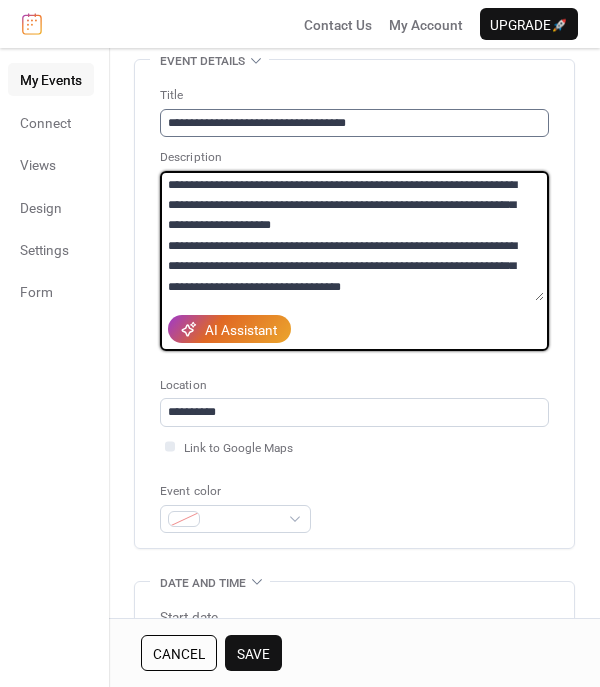 type on "**********" 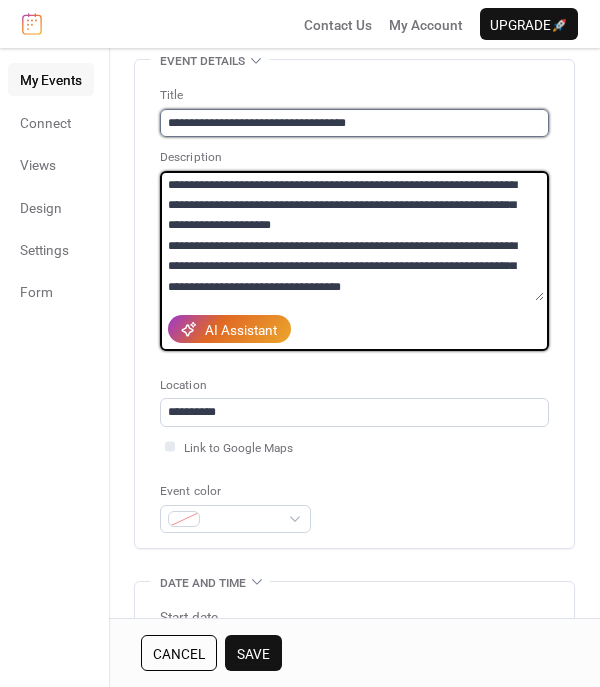 click on "**********" at bounding box center (354, 123) 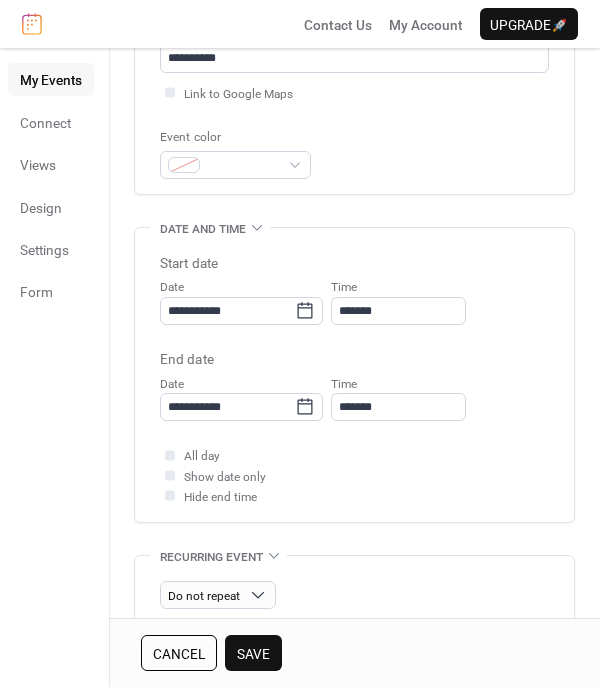 scroll, scrollTop: 0, scrollLeft: 0, axis: both 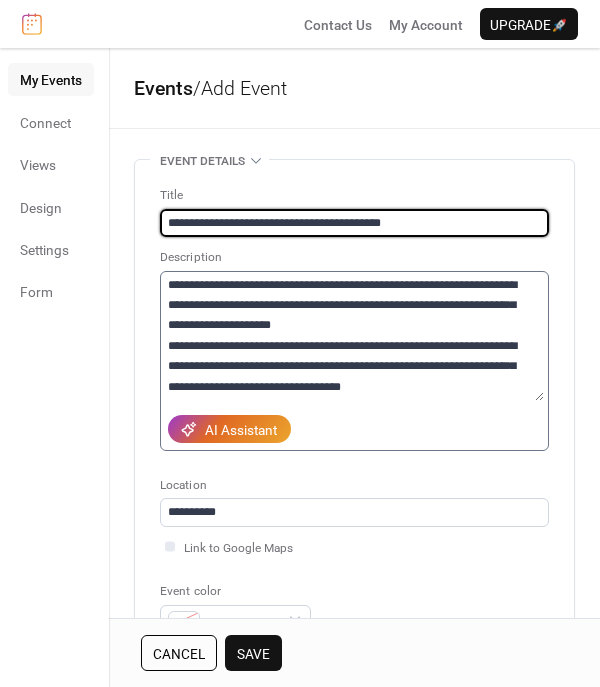 type on "**********" 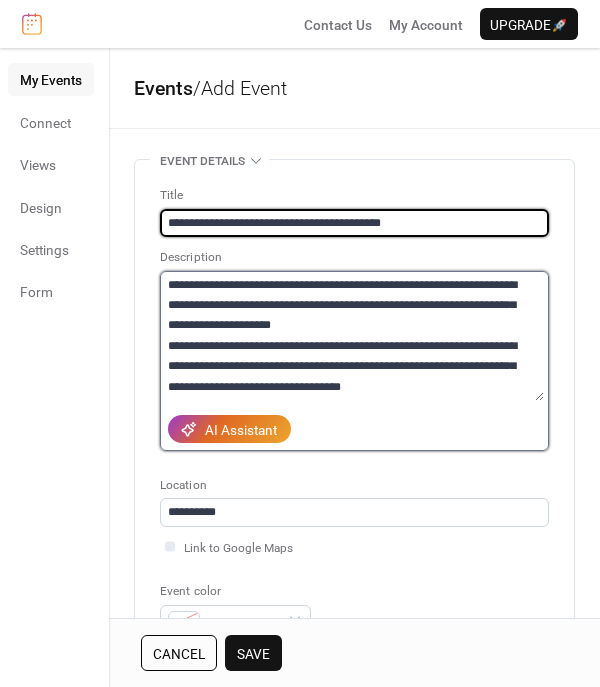 click on "**********" at bounding box center [352, 336] 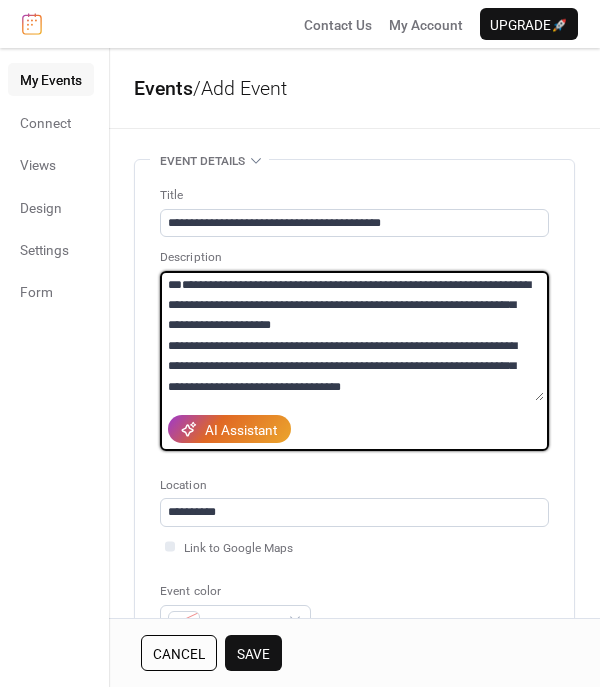 click on "**********" at bounding box center [352, 336] 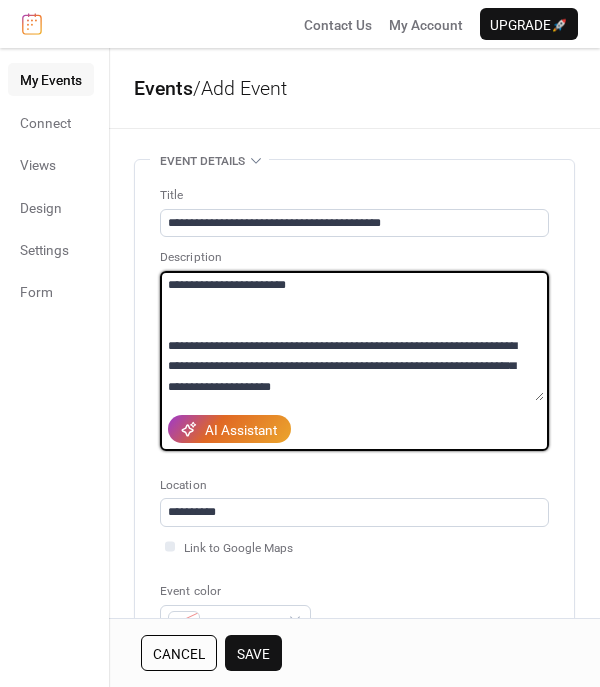 click on "**********" at bounding box center [352, 336] 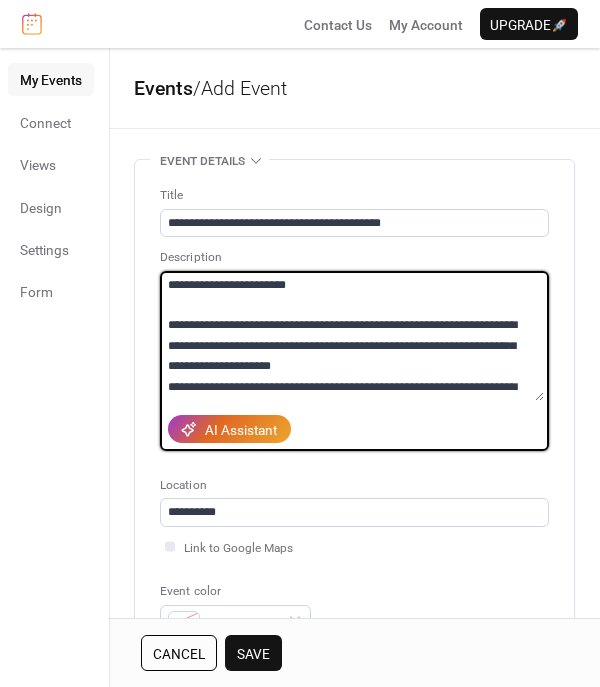 type on "**********" 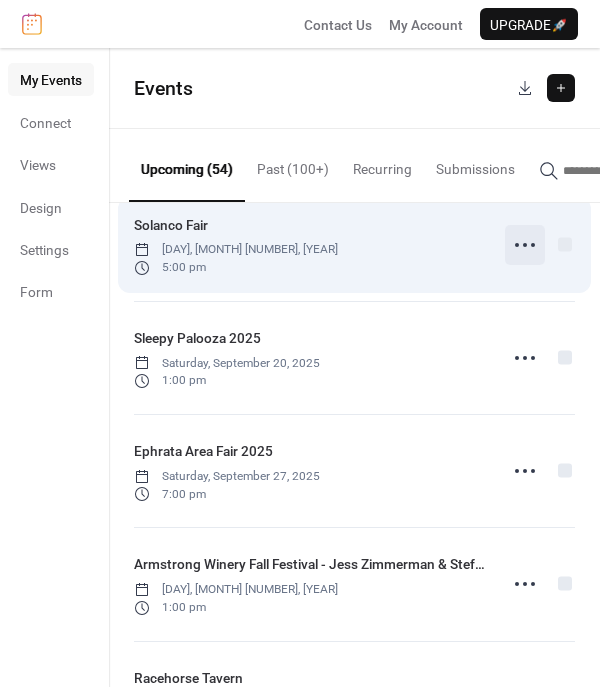 scroll, scrollTop: 3145, scrollLeft: 0, axis: vertical 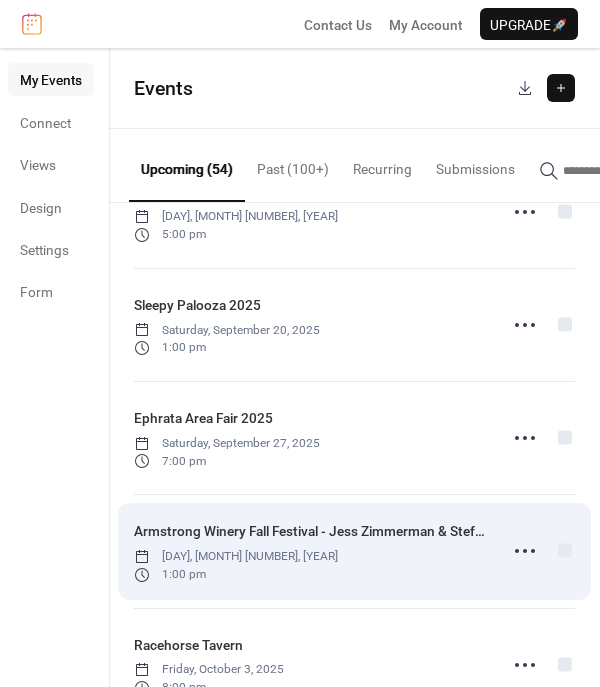 click on "Armstrong Winery Fall Festival - Jess Zimmerman & Stefan Mark 2025" at bounding box center [309, 531] 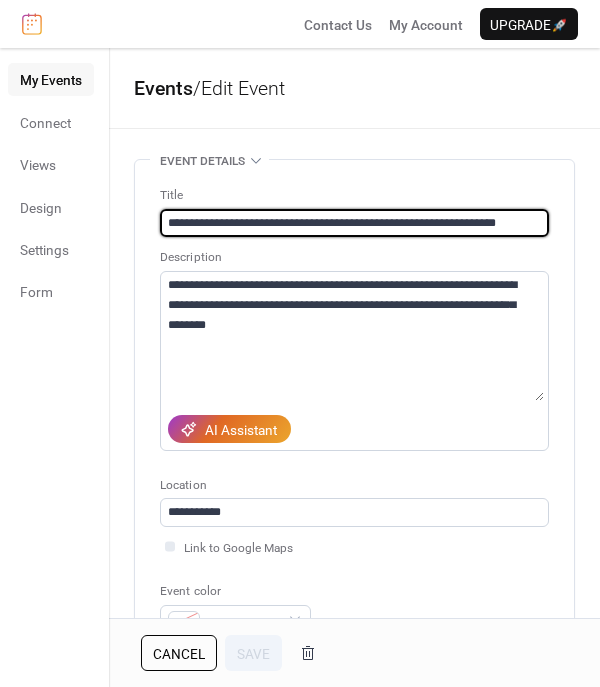 scroll, scrollTop: 0, scrollLeft: 1, axis: horizontal 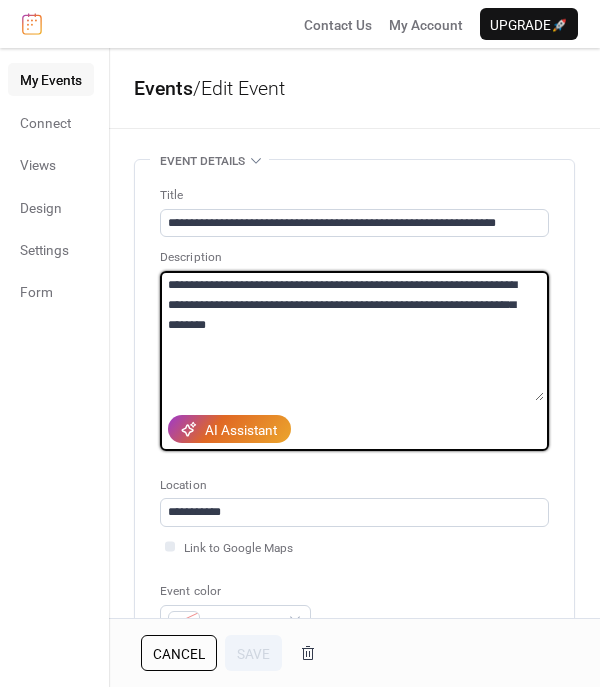 drag, startPoint x: 307, startPoint y: 331, endPoint x: 145, endPoint y: 271, distance: 172.75417 